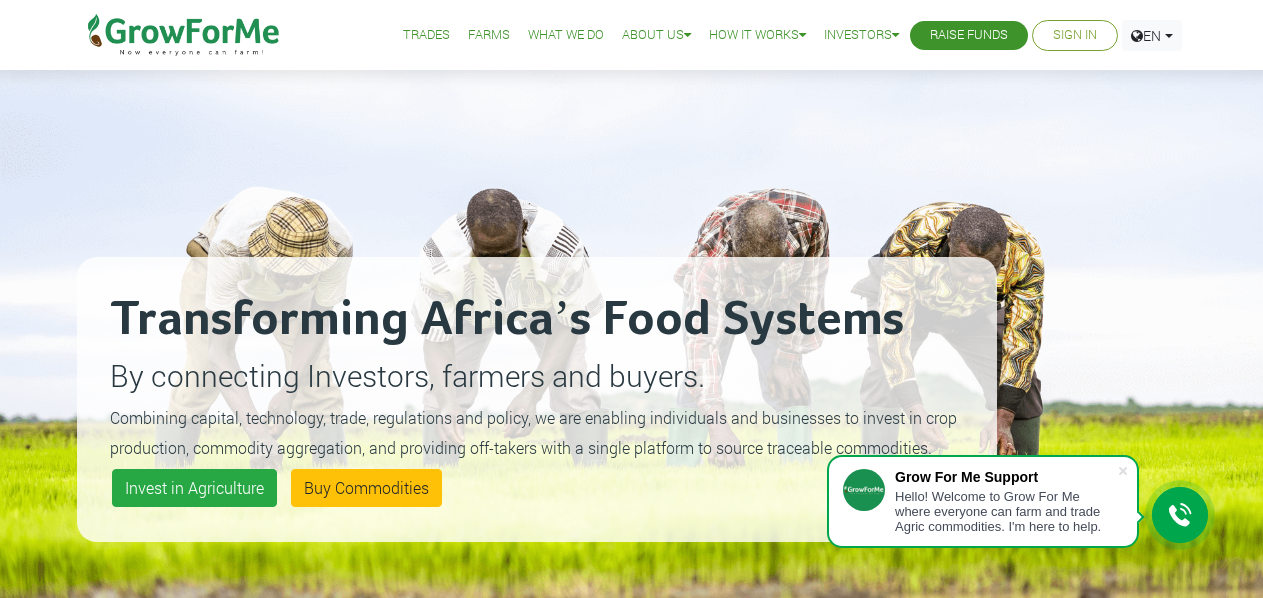 scroll, scrollTop: 0, scrollLeft: 0, axis: both 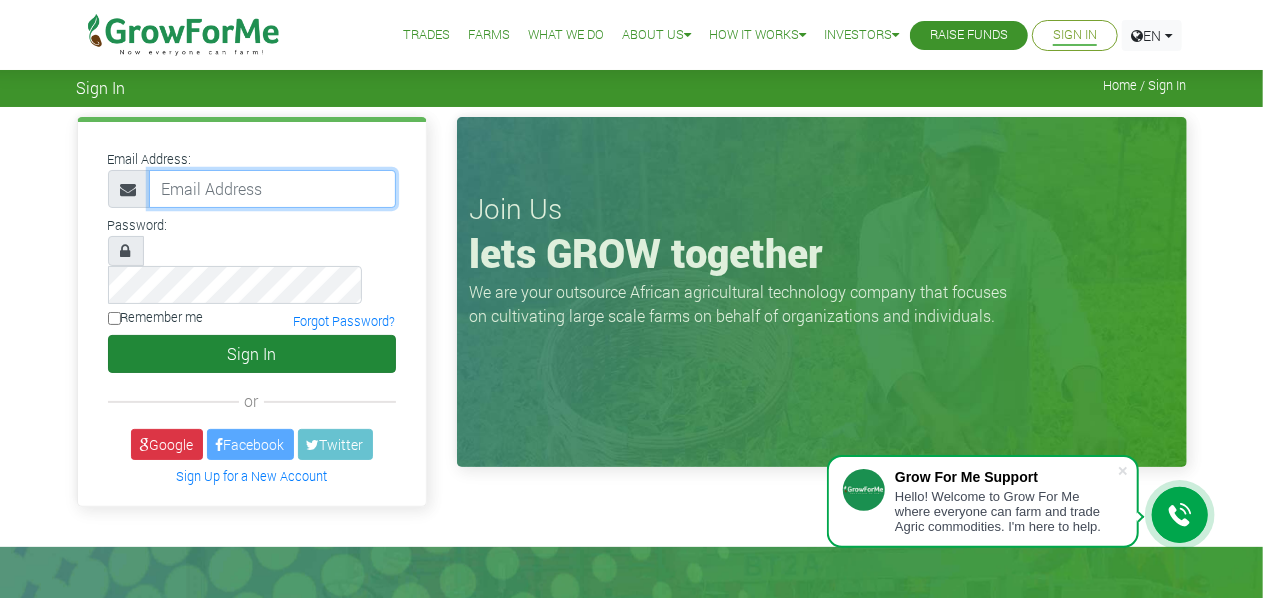 type on "hubertanthonio@gmail.com" 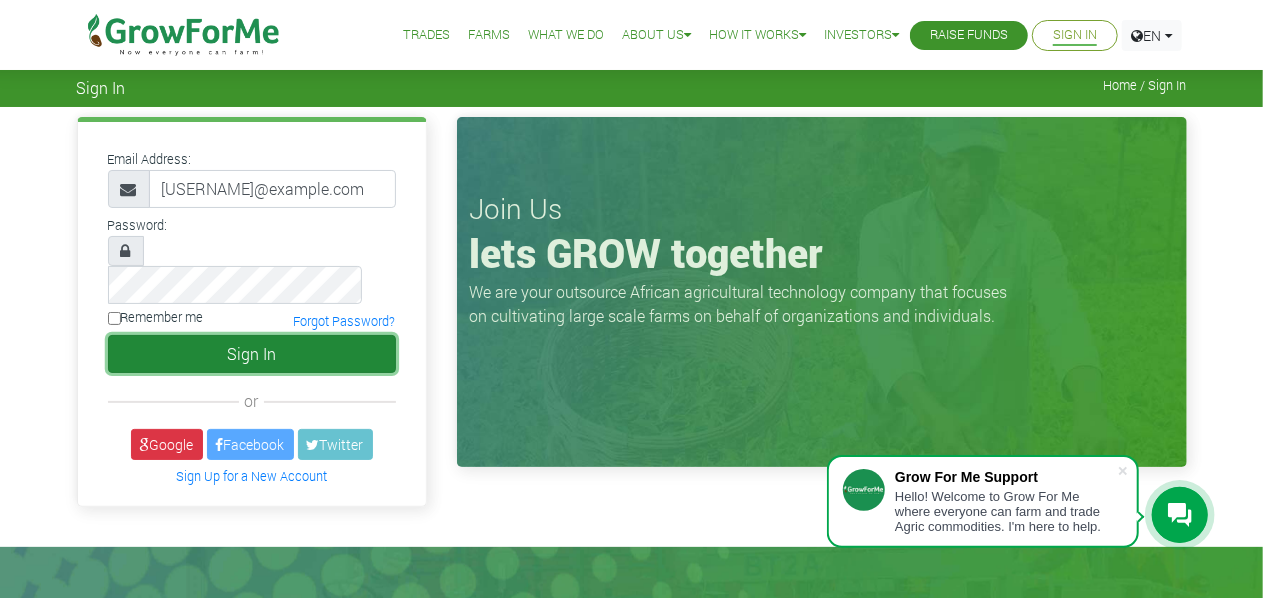 click on "Sign In" at bounding box center (252, 354) 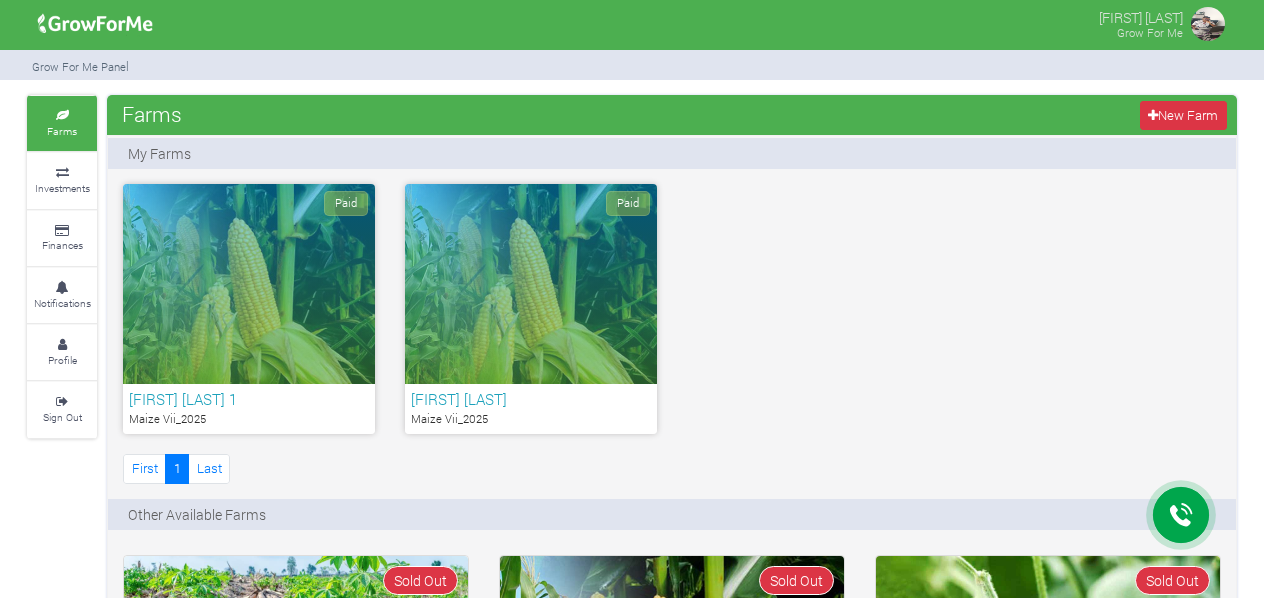 scroll, scrollTop: 0, scrollLeft: 0, axis: both 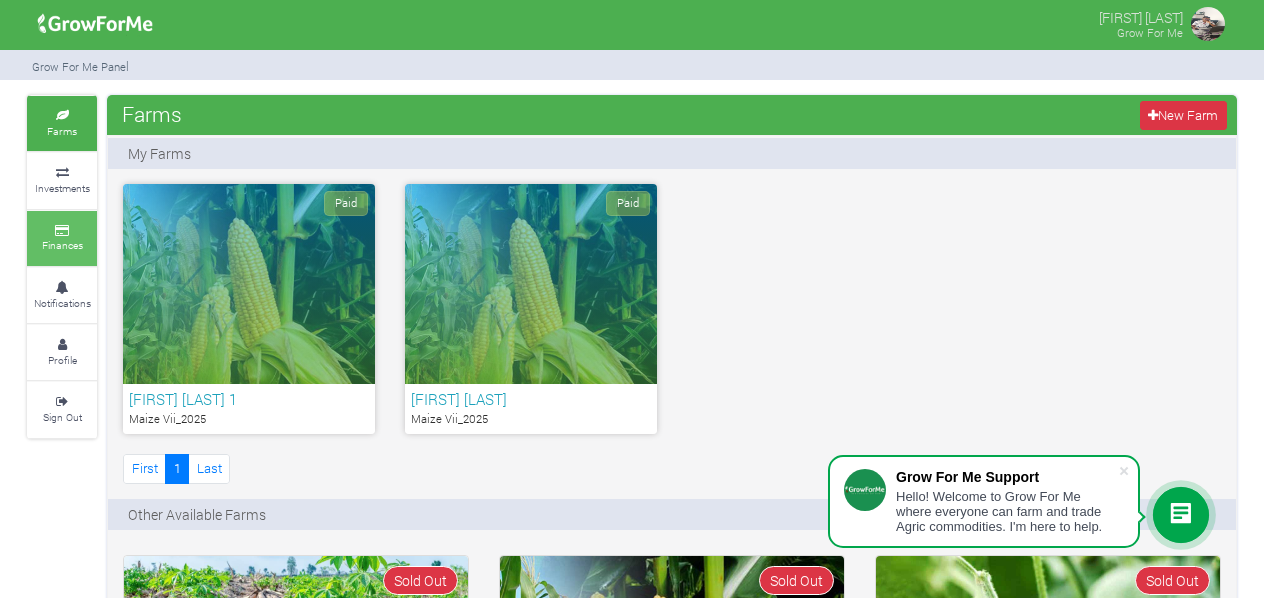 click at bounding box center (62, 231) 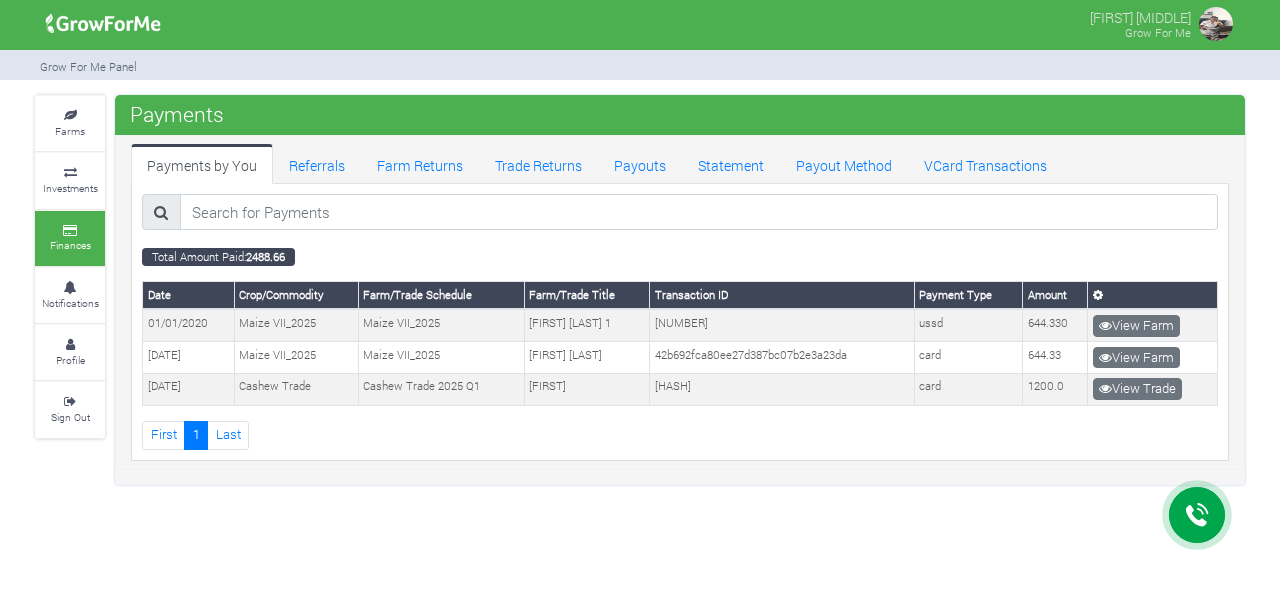 scroll, scrollTop: 0, scrollLeft: 0, axis: both 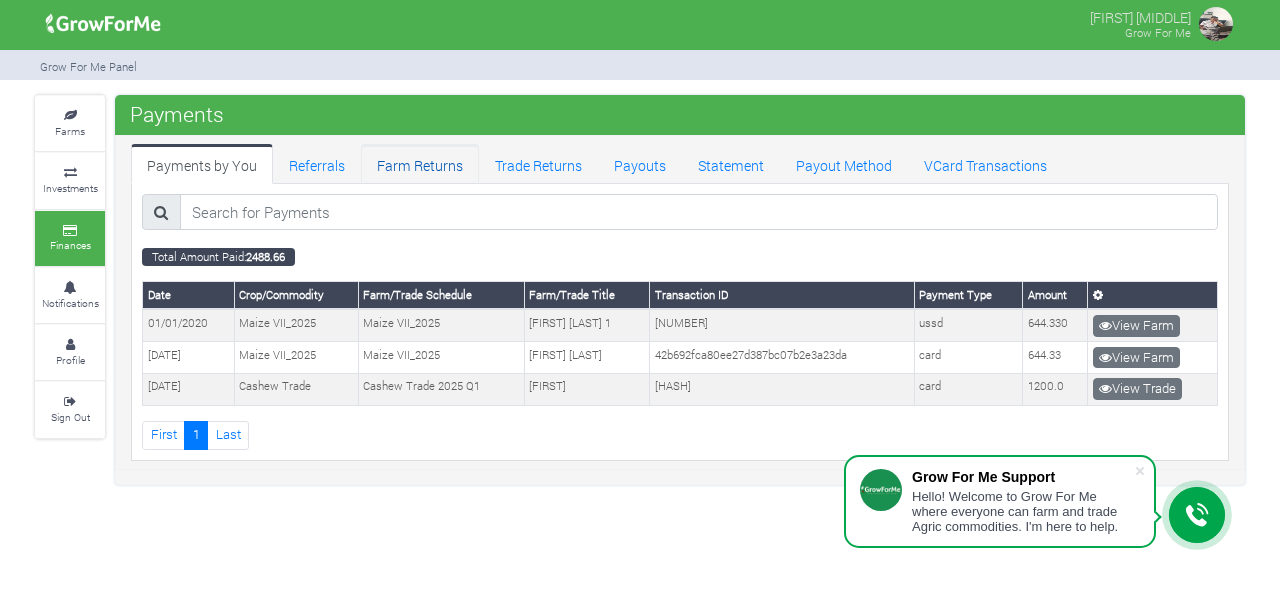 click on "Farm Returns" at bounding box center [420, 164] 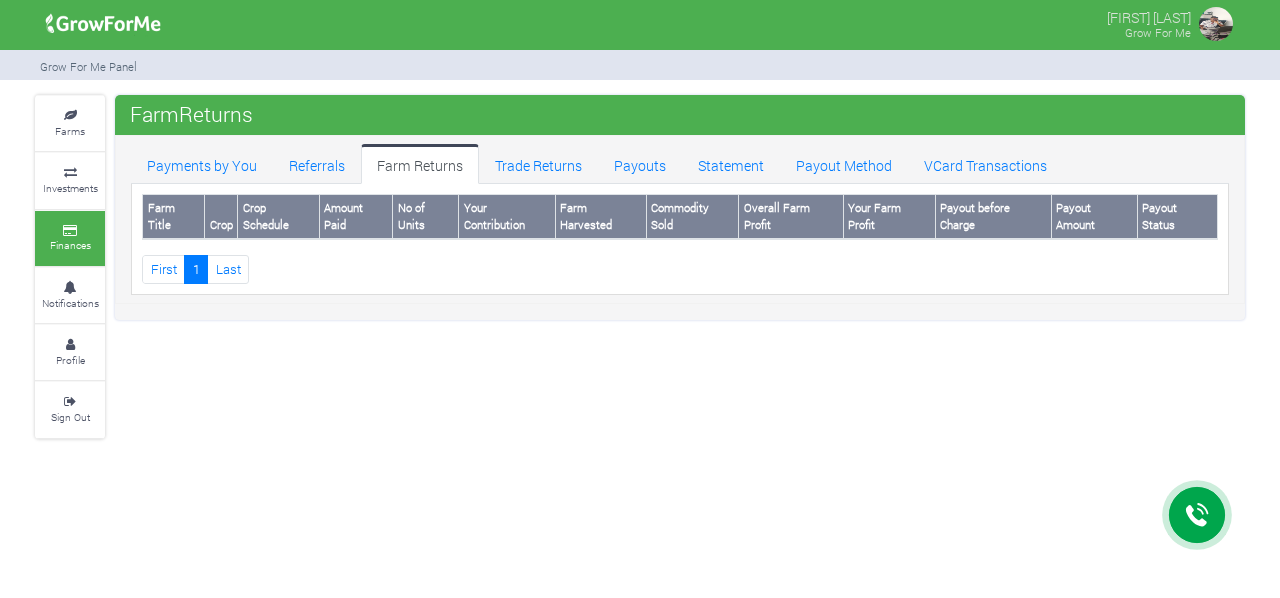 scroll, scrollTop: 0, scrollLeft: 0, axis: both 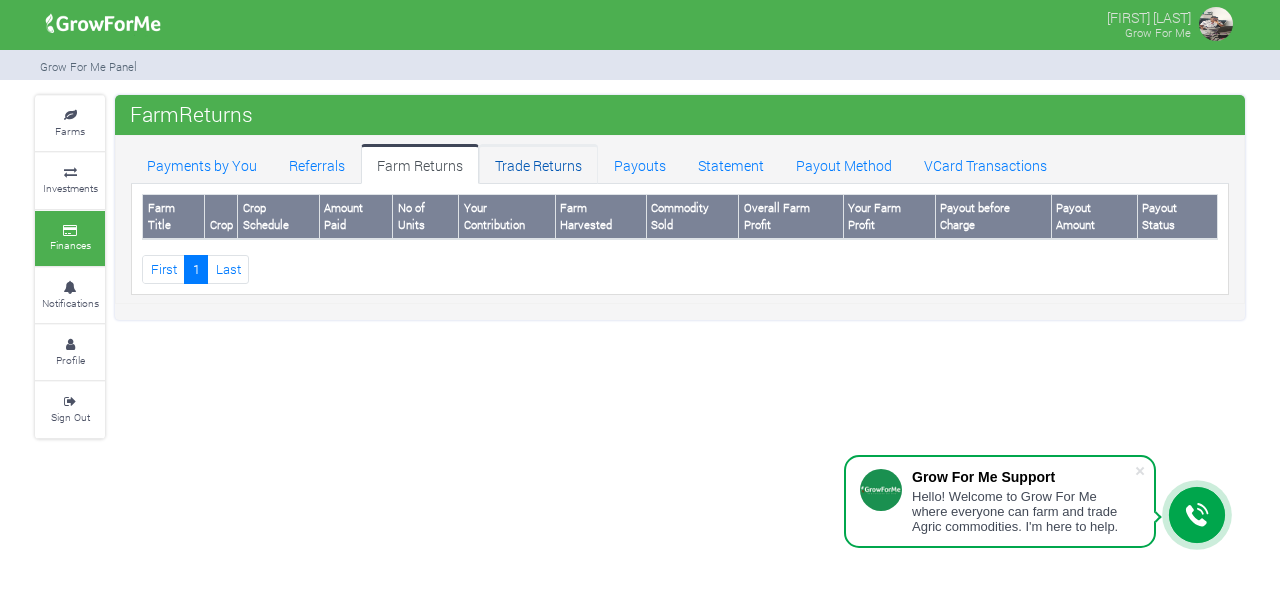 click on "Trade Returns" at bounding box center [538, 164] 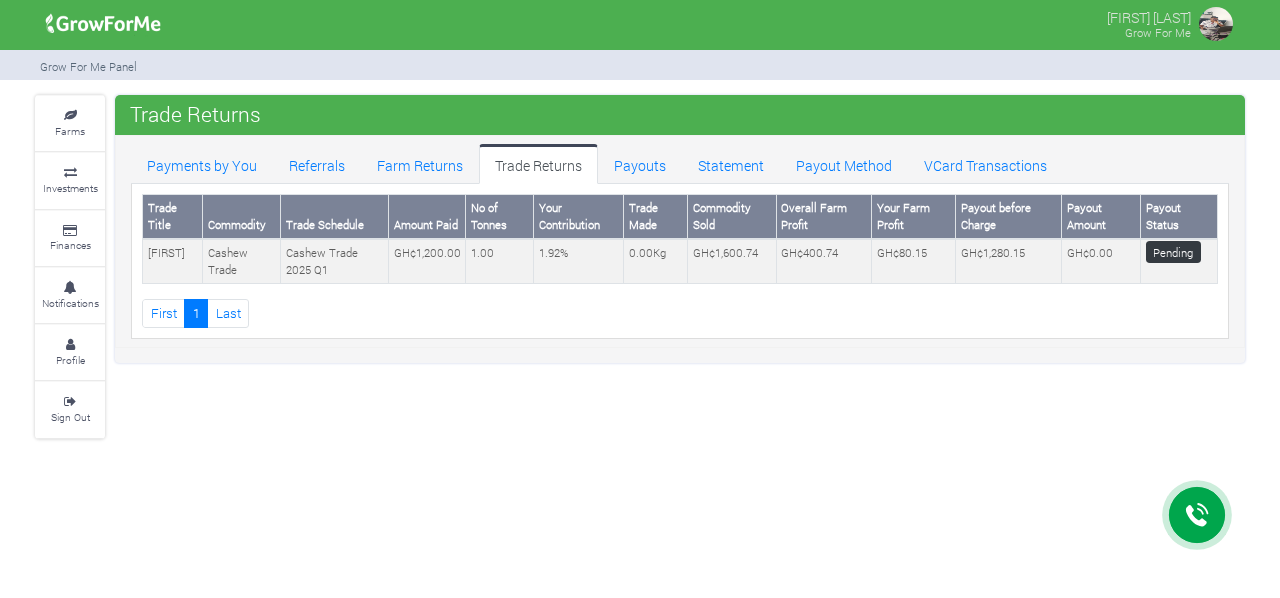 scroll, scrollTop: 0, scrollLeft: 0, axis: both 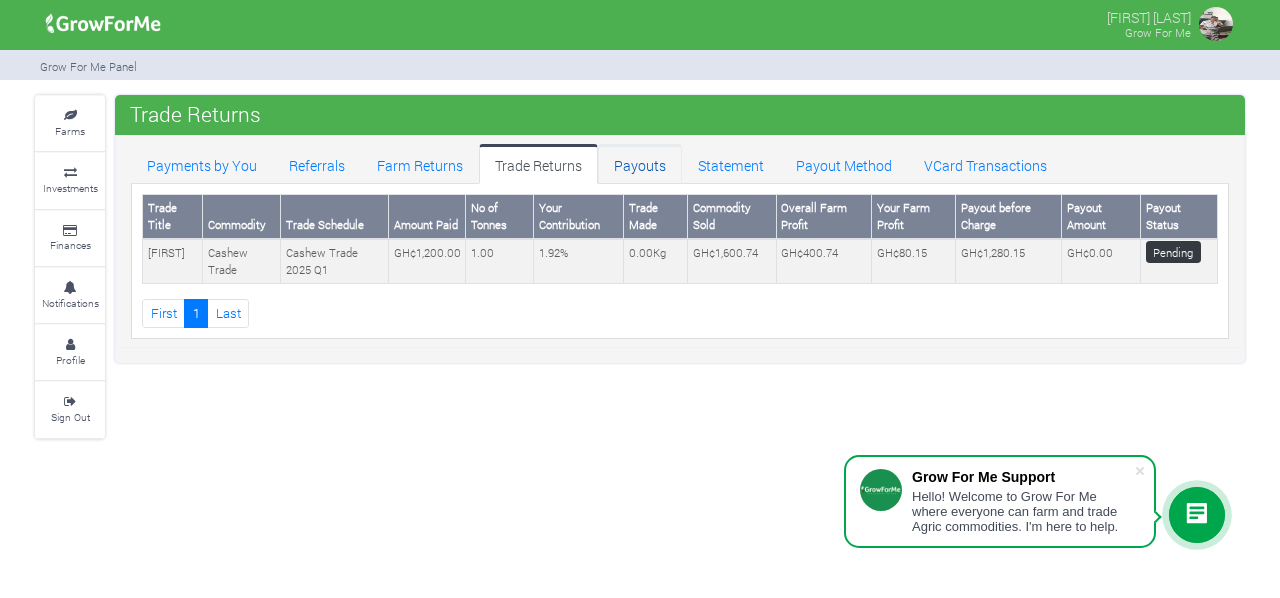 click on "Payouts" at bounding box center [640, 164] 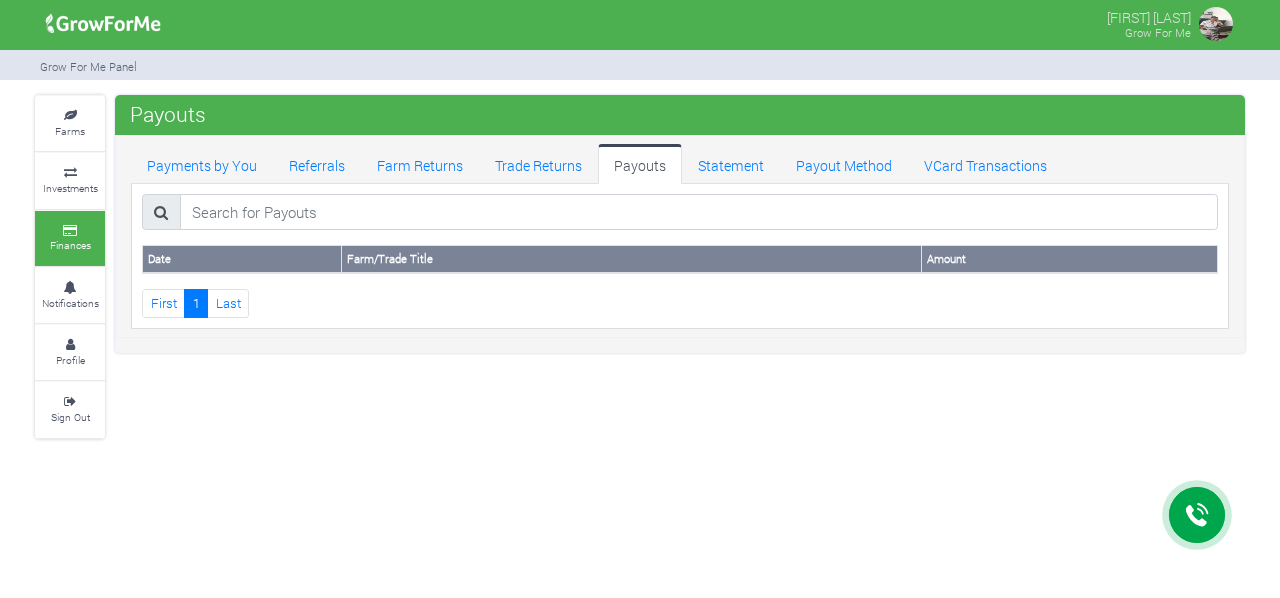 scroll, scrollTop: 0, scrollLeft: 0, axis: both 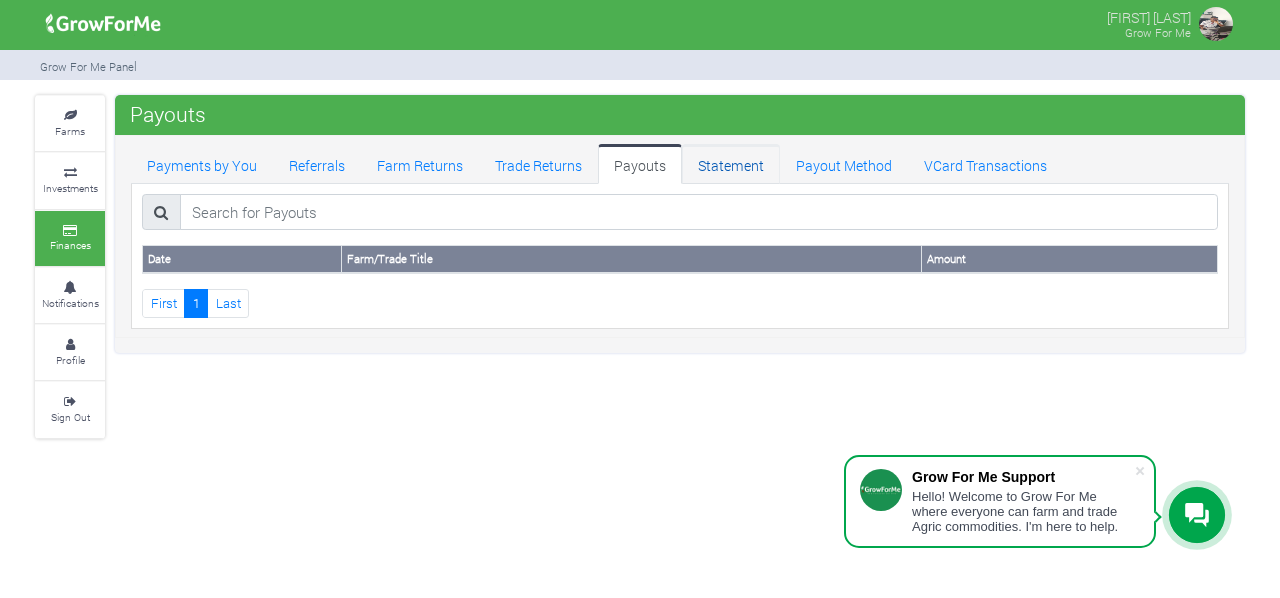click on "Statement" at bounding box center [731, 164] 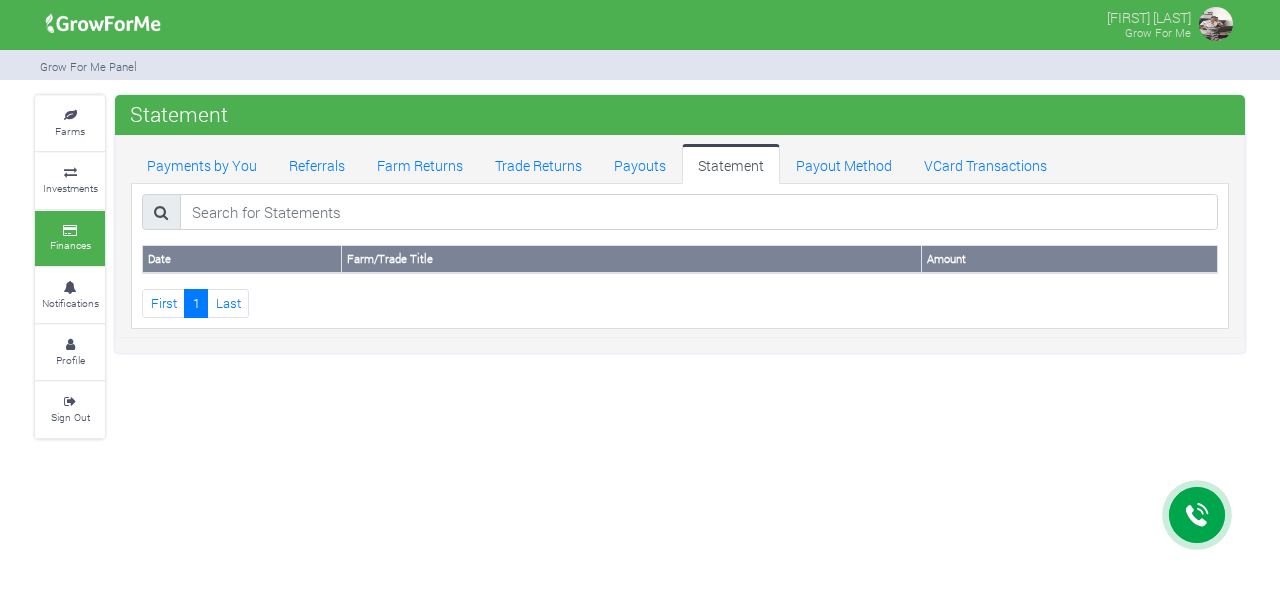scroll, scrollTop: 0, scrollLeft: 0, axis: both 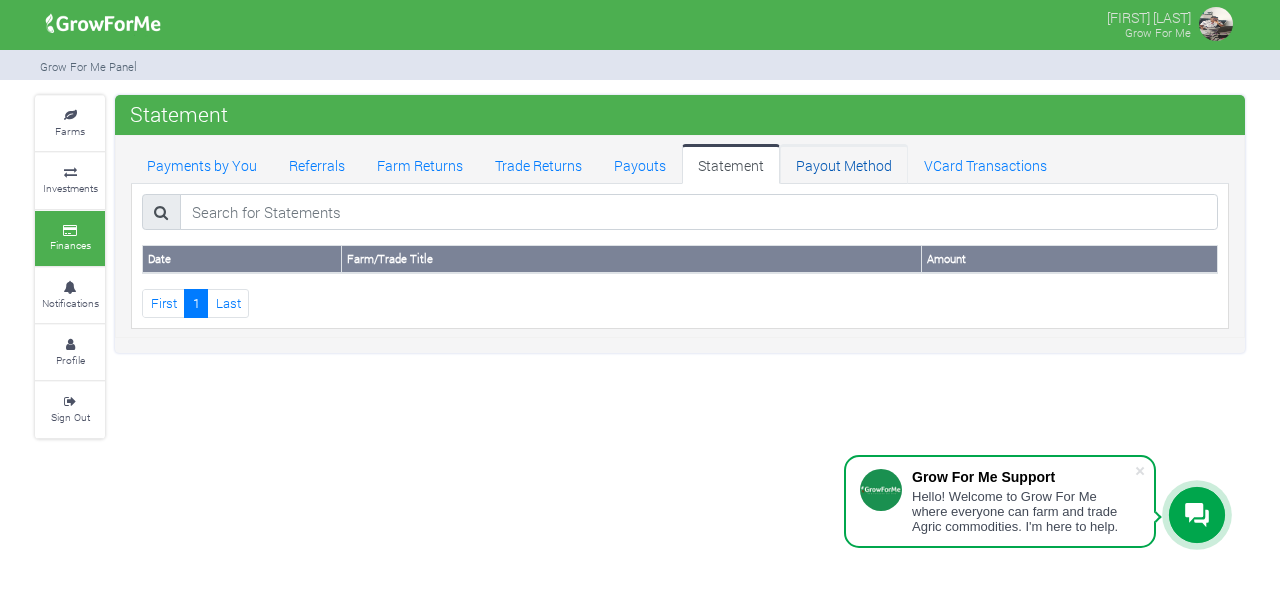 click on "Payout Method" at bounding box center [844, 164] 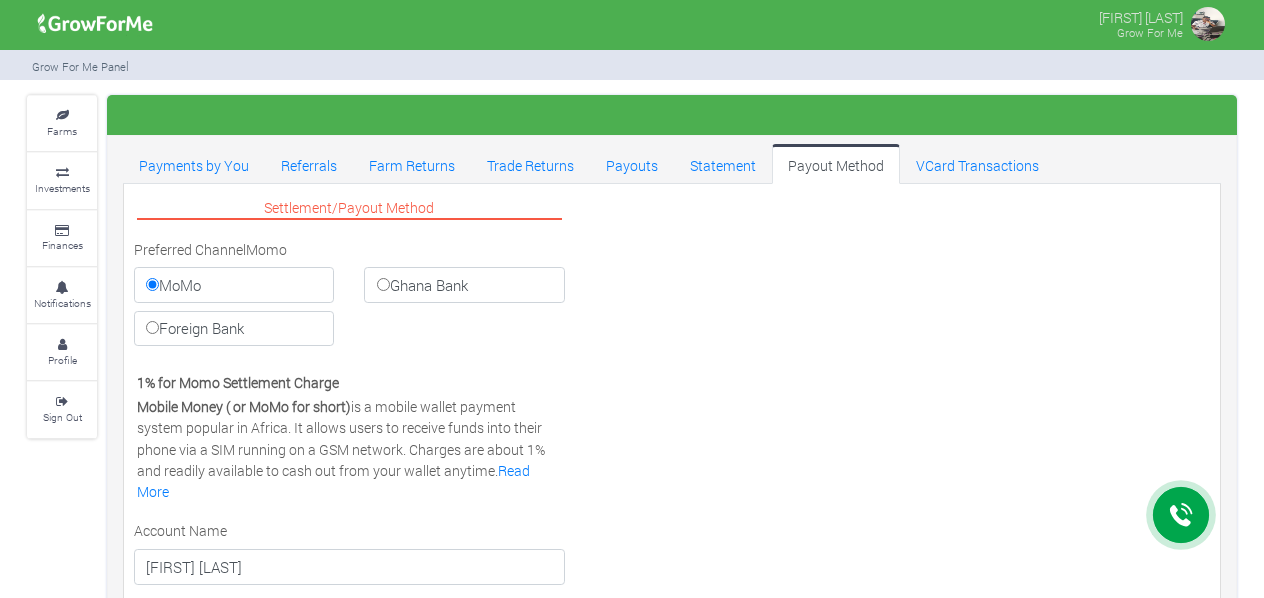scroll, scrollTop: 0, scrollLeft: 0, axis: both 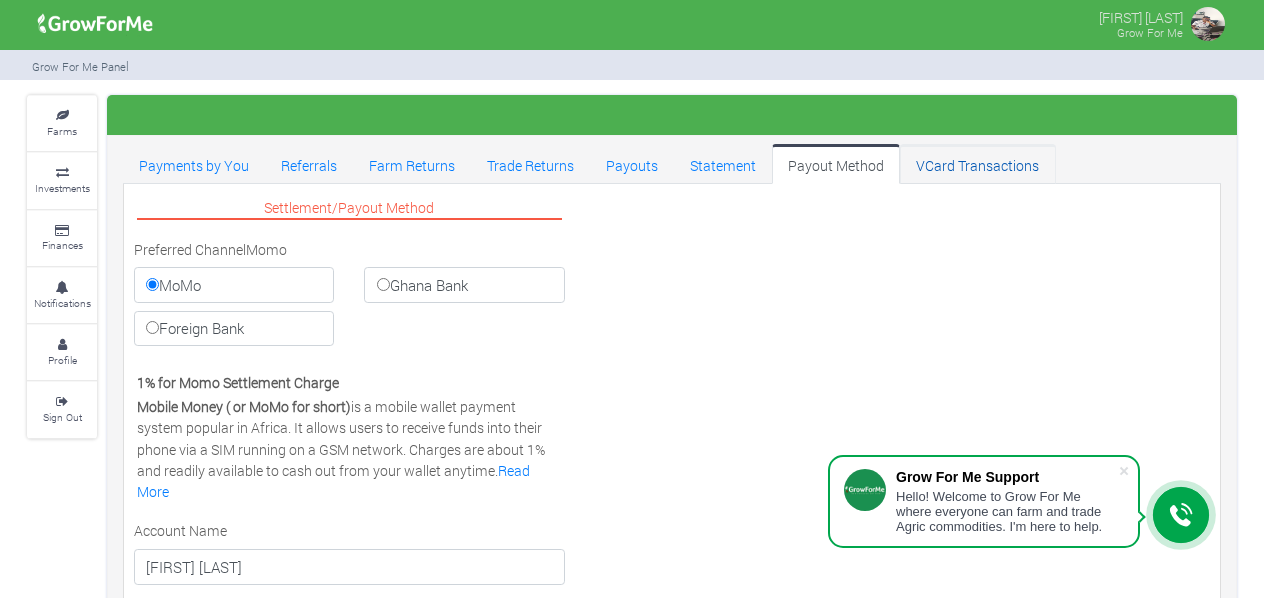 click on "VCard Transactions" at bounding box center (977, 164) 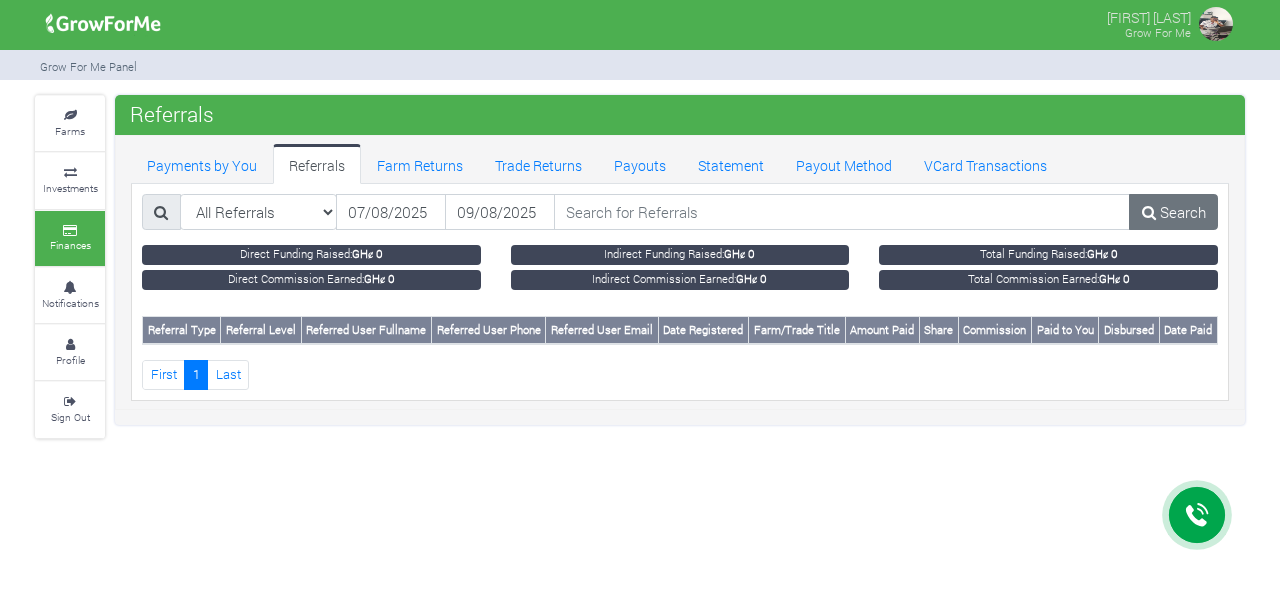 scroll, scrollTop: 0, scrollLeft: 0, axis: both 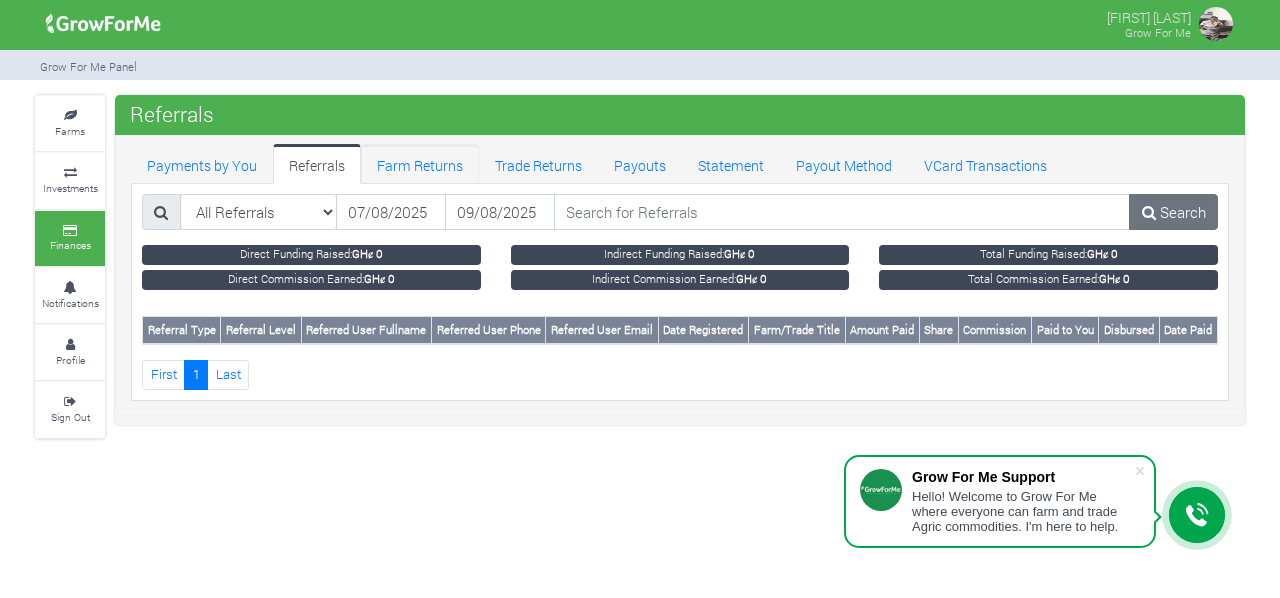 click on "Farm Returns" at bounding box center [420, 164] 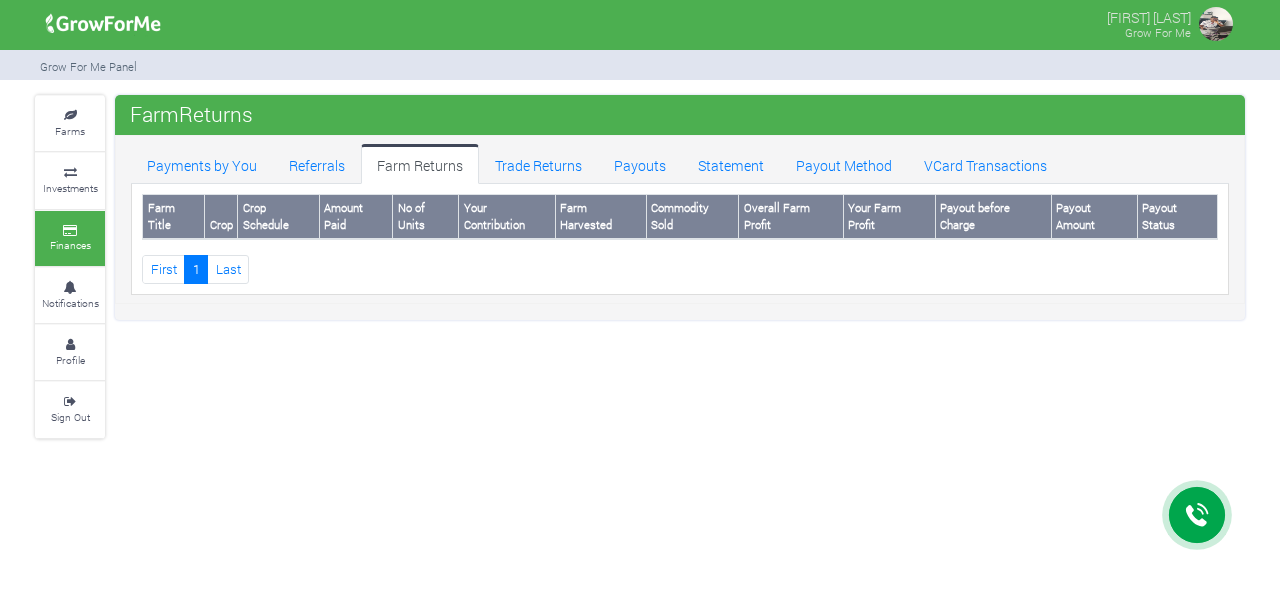 scroll, scrollTop: 0, scrollLeft: 0, axis: both 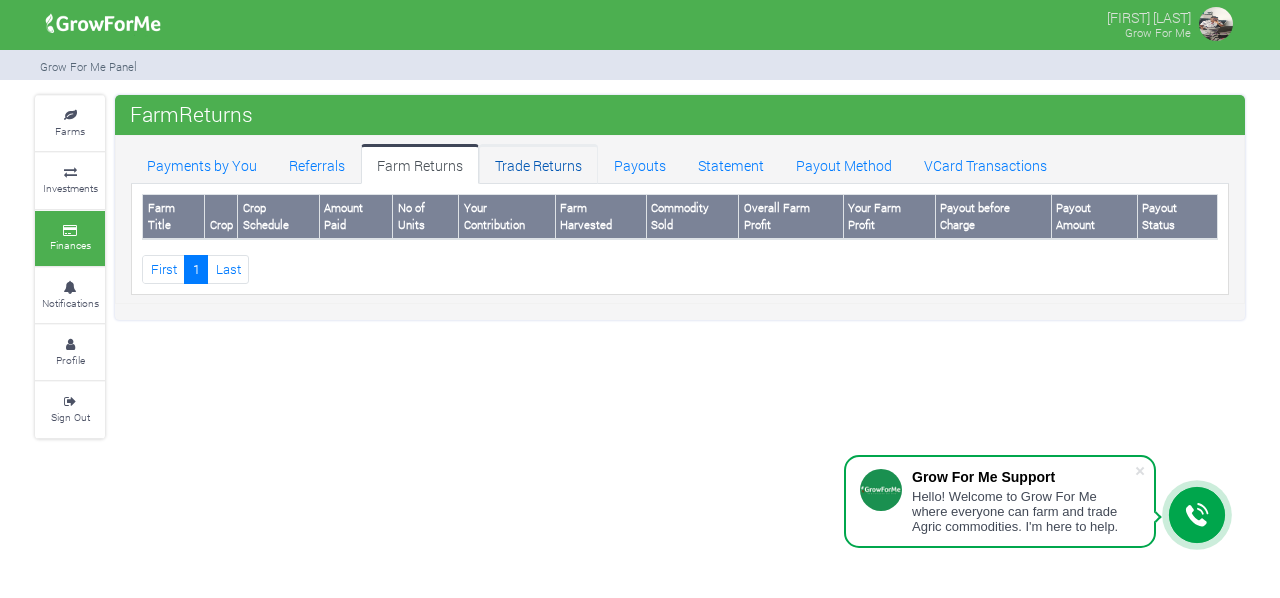click on "Trade Returns" at bounding box center [538, 164] 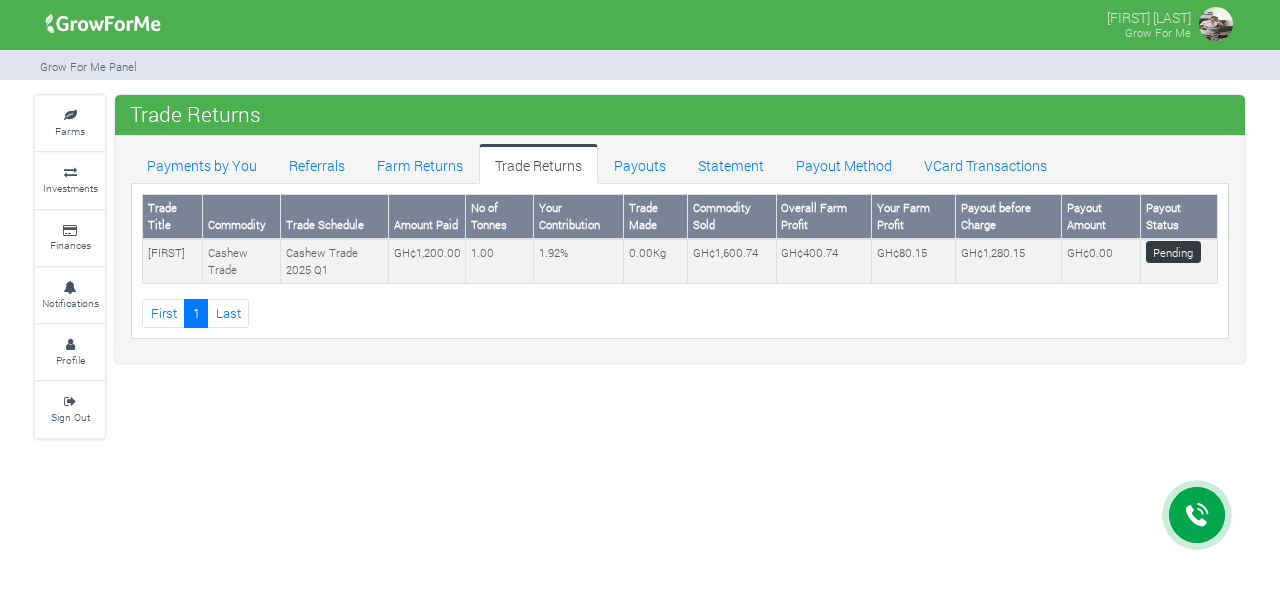 scroll, scrollTop: 0, scrollLeft: 0, axis: both 